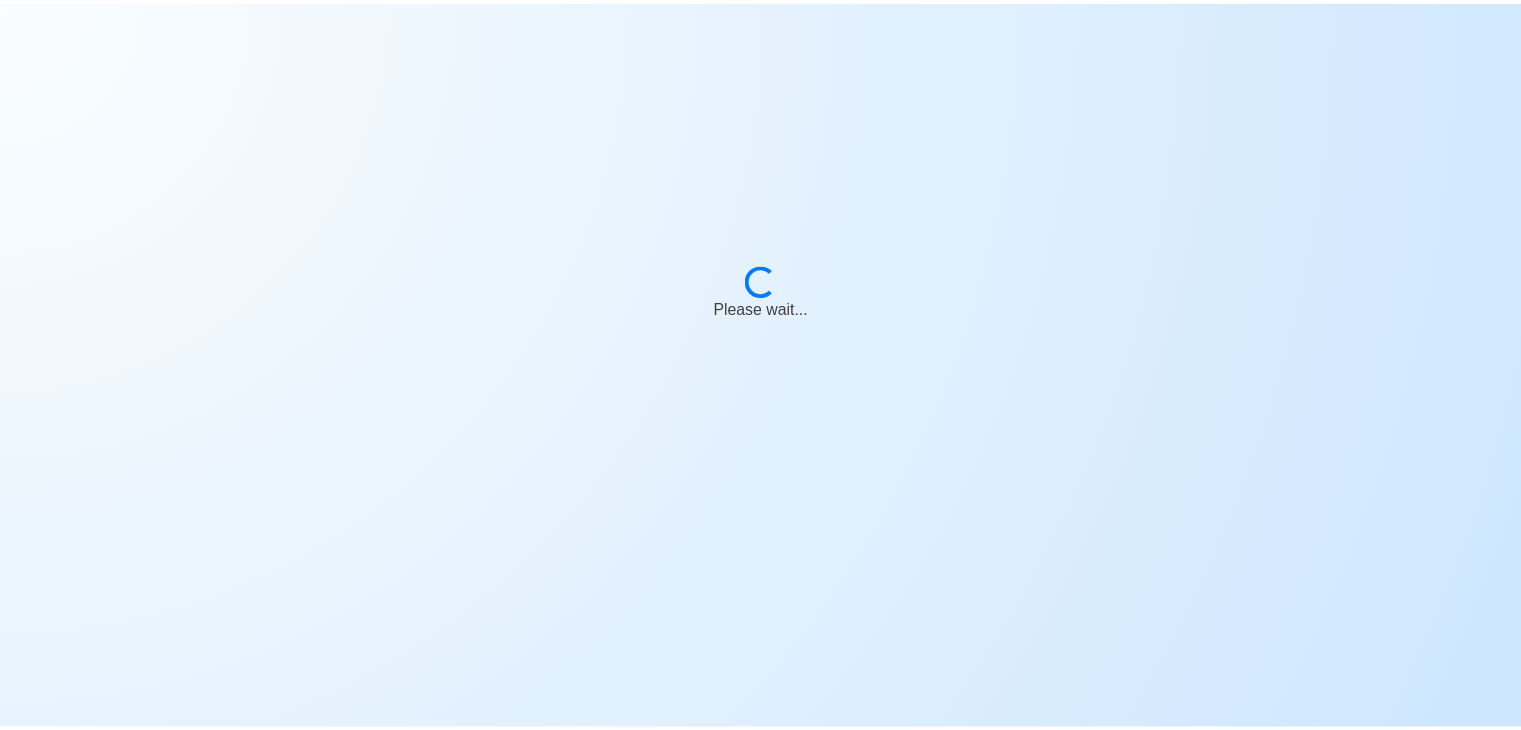 scroll, scrollTop: 0, scrollLeft: 0, axis: both 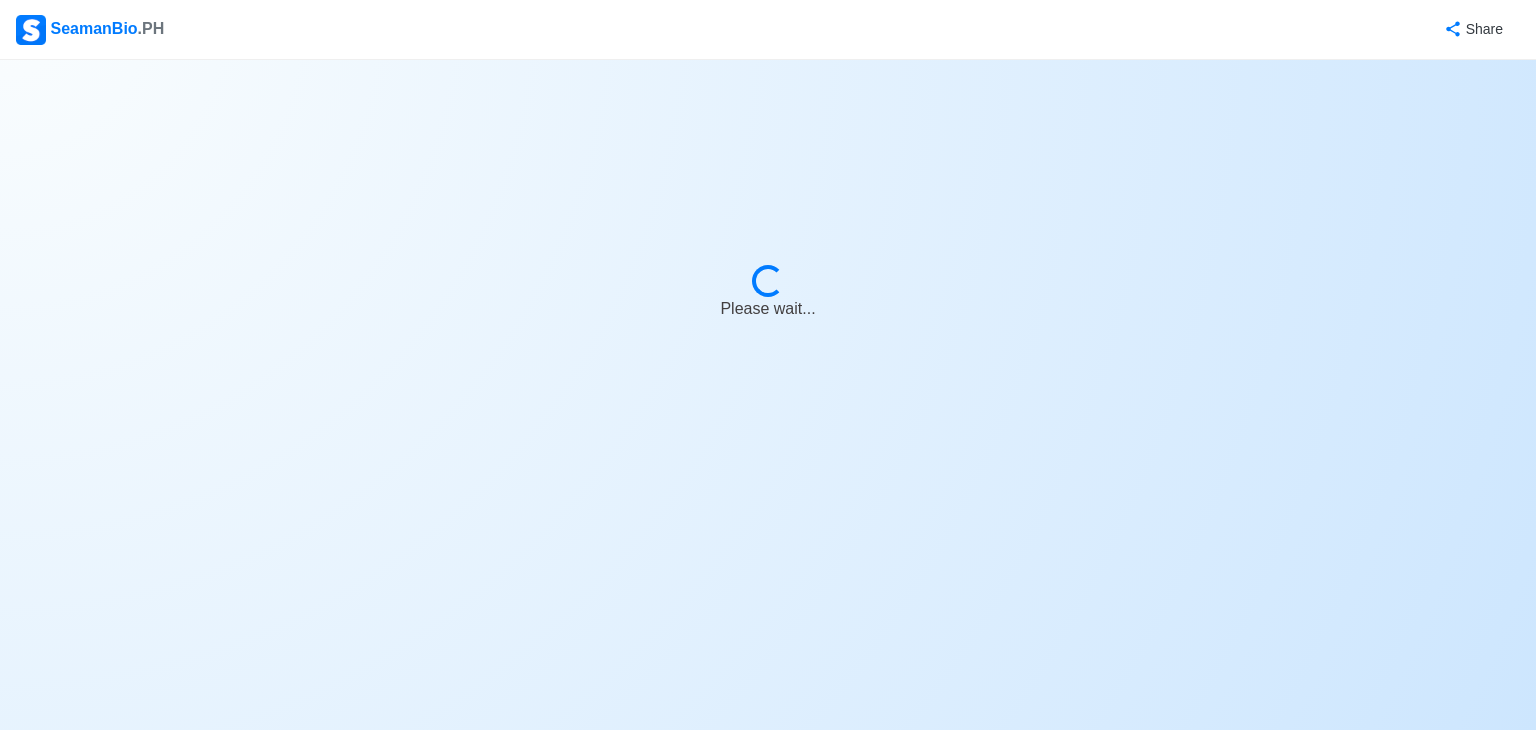 select on "Cadet" 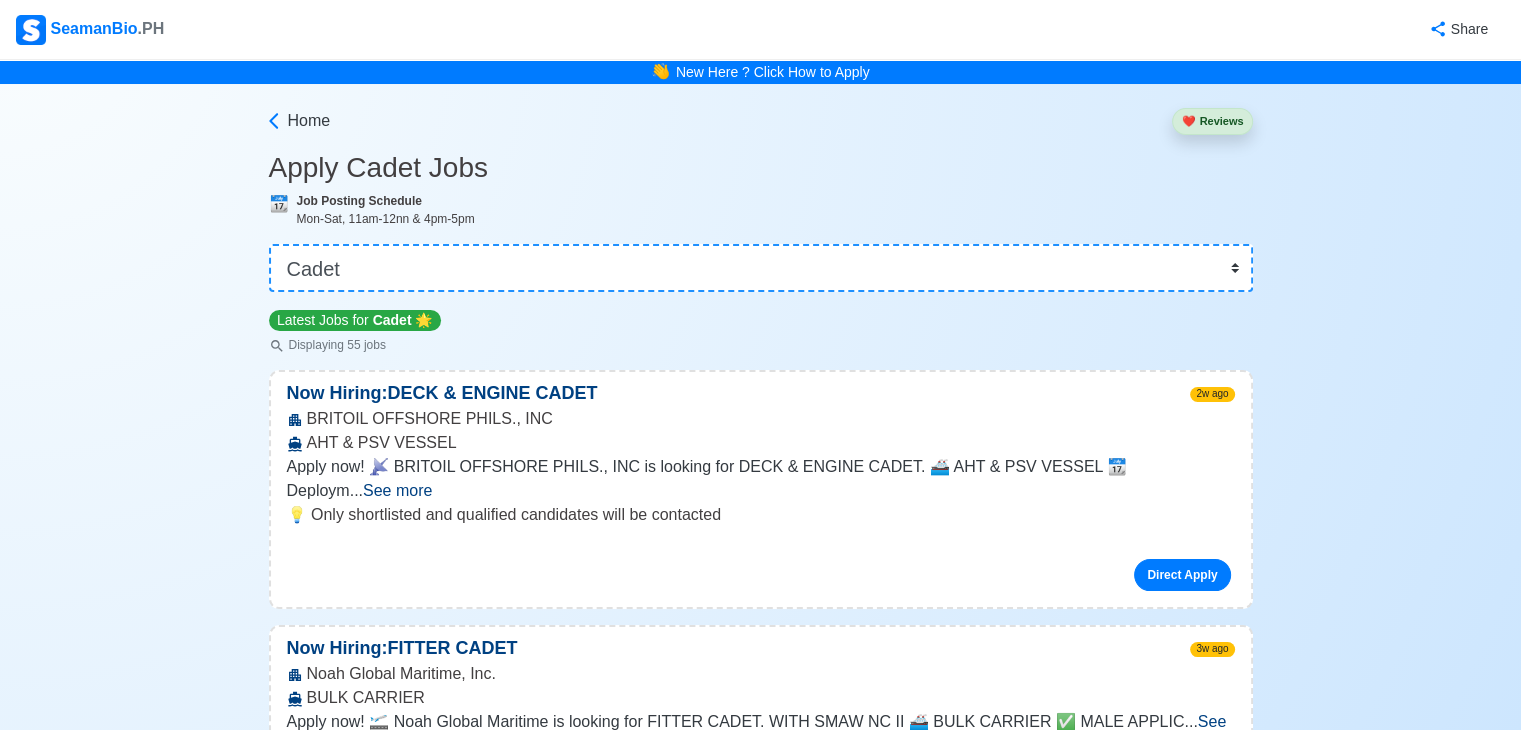 click on "SeamanBio .PH" at bounding box center (90, 30) 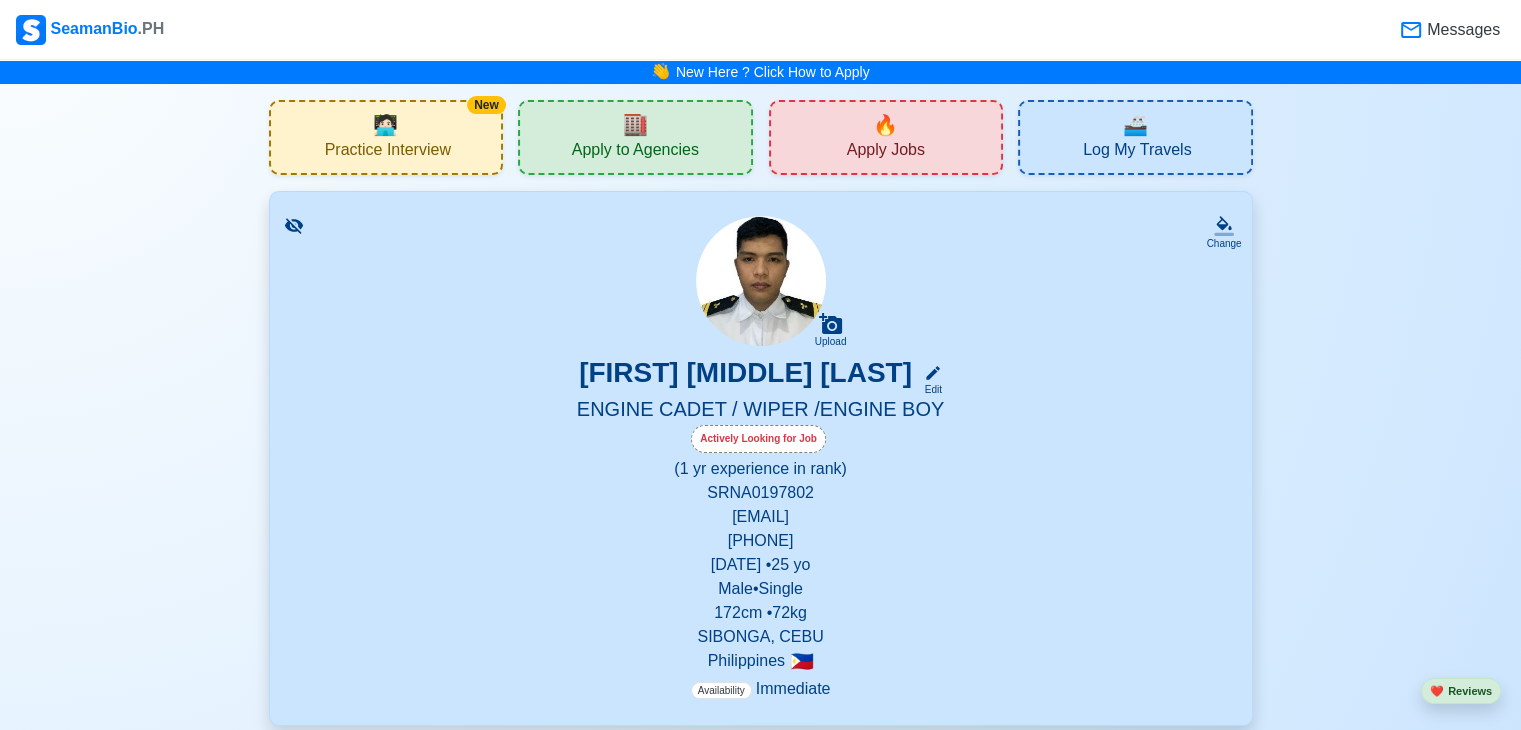 click on "New 🧑🏻‍💻   Practice Interview 🏬   Apply to Agencies 🔥 Apply Jobs 🚢   Log My Travels Change Upload FERDINAND ARR MARATAS GIL Edit ENGINE CADET / WIPER /ENGINE BOY Actively Looking for Job (1 yr experience in rank) SRN  A0197802 gilarr099@gmail.com 09566498864 April 14, 2000   •  25   yo Male  •  Single 172  cm •  72  kg SIBONGA, CEBU Philippines   🇵🇭 Availability Immediate Download & Convert to PDF 🎨 Choose Other CV Design ✍️ Add My Signature Objective To be able to work for a company where I can practice my
profession while also developing my skill. To use all of my
expertise to help the company achieve its aims and
objectives. EDIT Statutory Info EDIT SSS: 06-4491127-7 PhilHealth: 120260024049 Education 1 Auto sort by Start Date. ADD UNIVERSITY OF CEBU - METC EDIT BACHELOR OF SCIENCE IN MARINE ENGINEERIING May 2019 - Mar 2024 Travel Documents 4 Passport, US Visa, Seaman Book, etc. ADD Passport EDIT P4296005B Jan 04 2020 - Jan 03 2030 Expires 4 yrs 5 mos 18 days Cebu COC" at bounding box center (760, 3150) 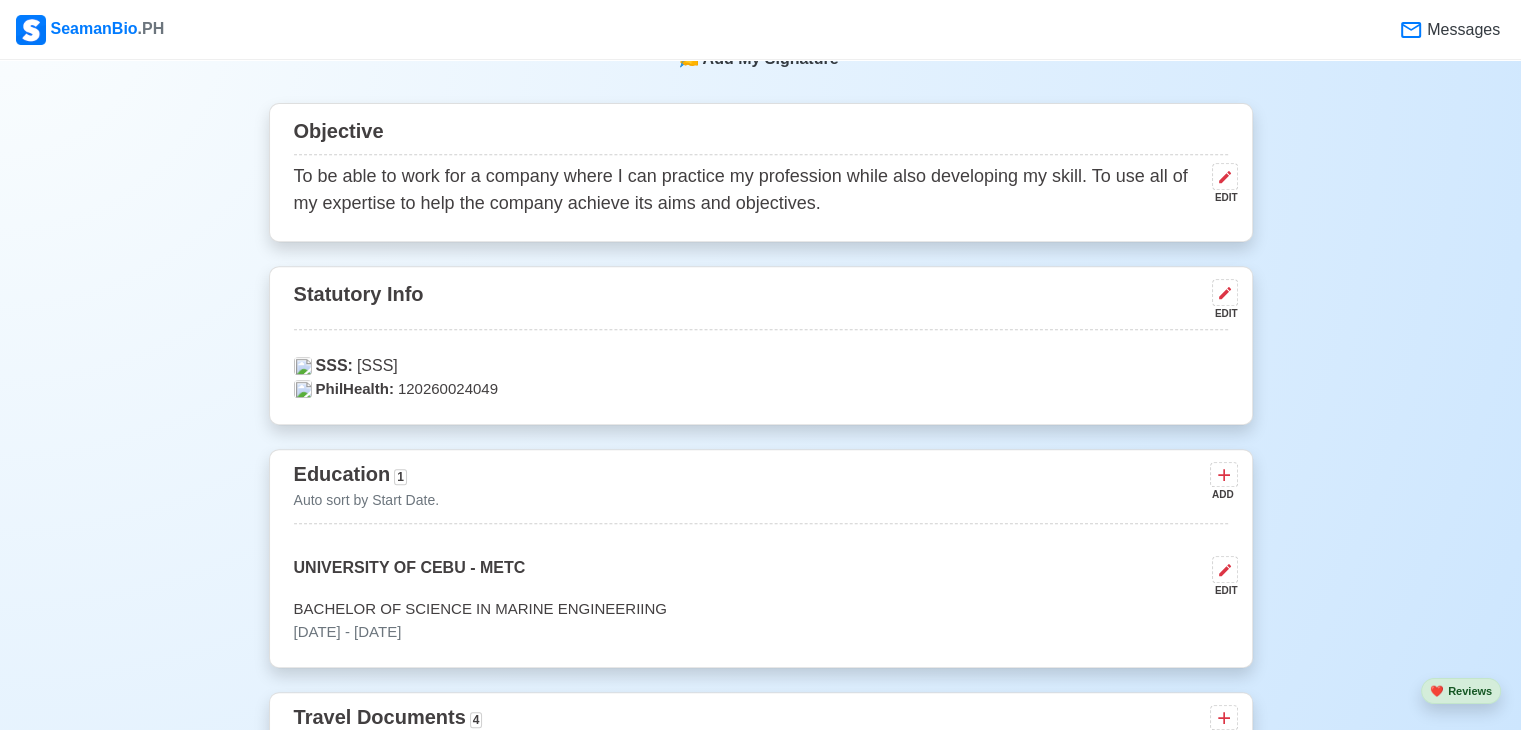scroll, scrollTop: 800, scrollLeft: 0, axis: vertical 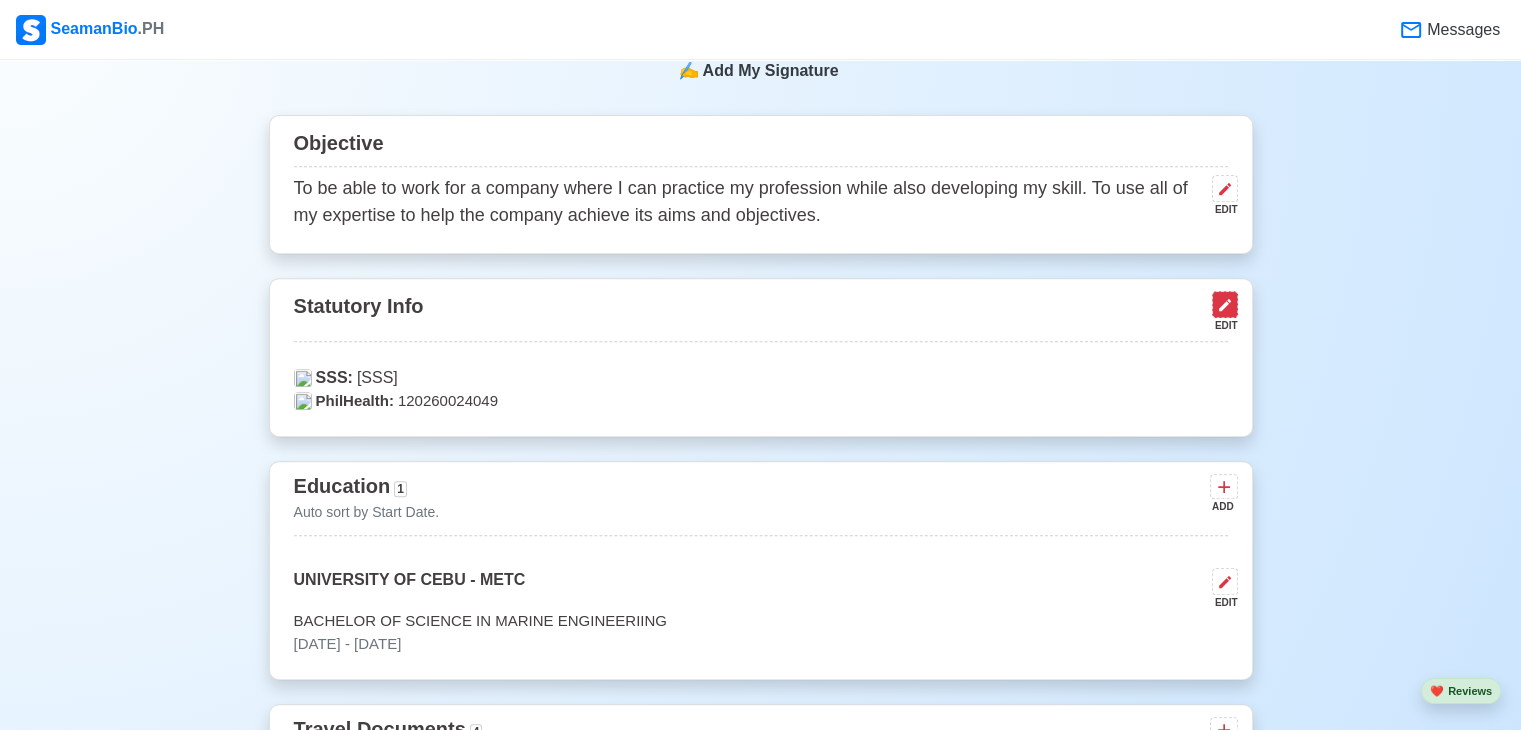 click 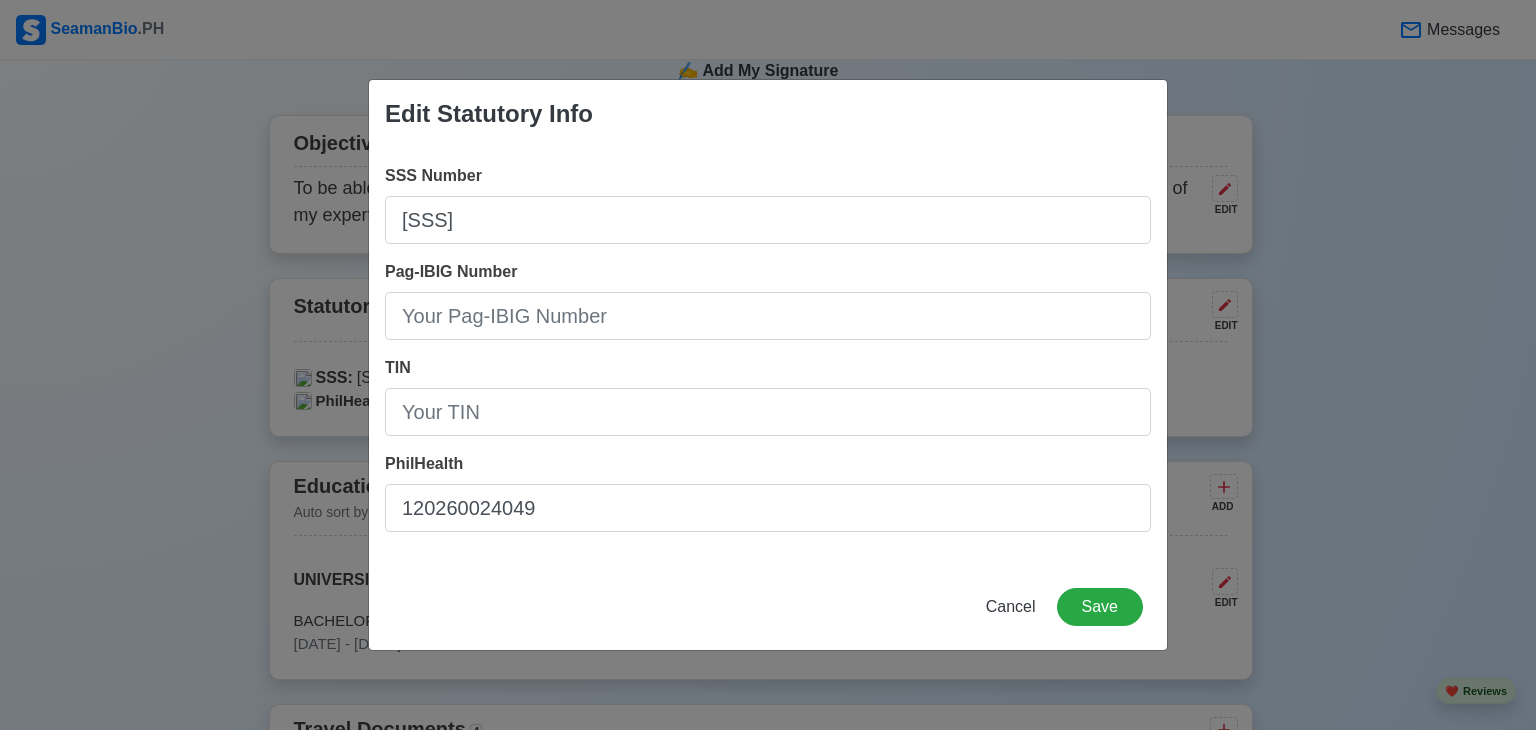 click on "SSS Number 06-4491127-7 Pag-IBIG Number TIN PhilHealth 120260024049" at bounding box center (768, 356) 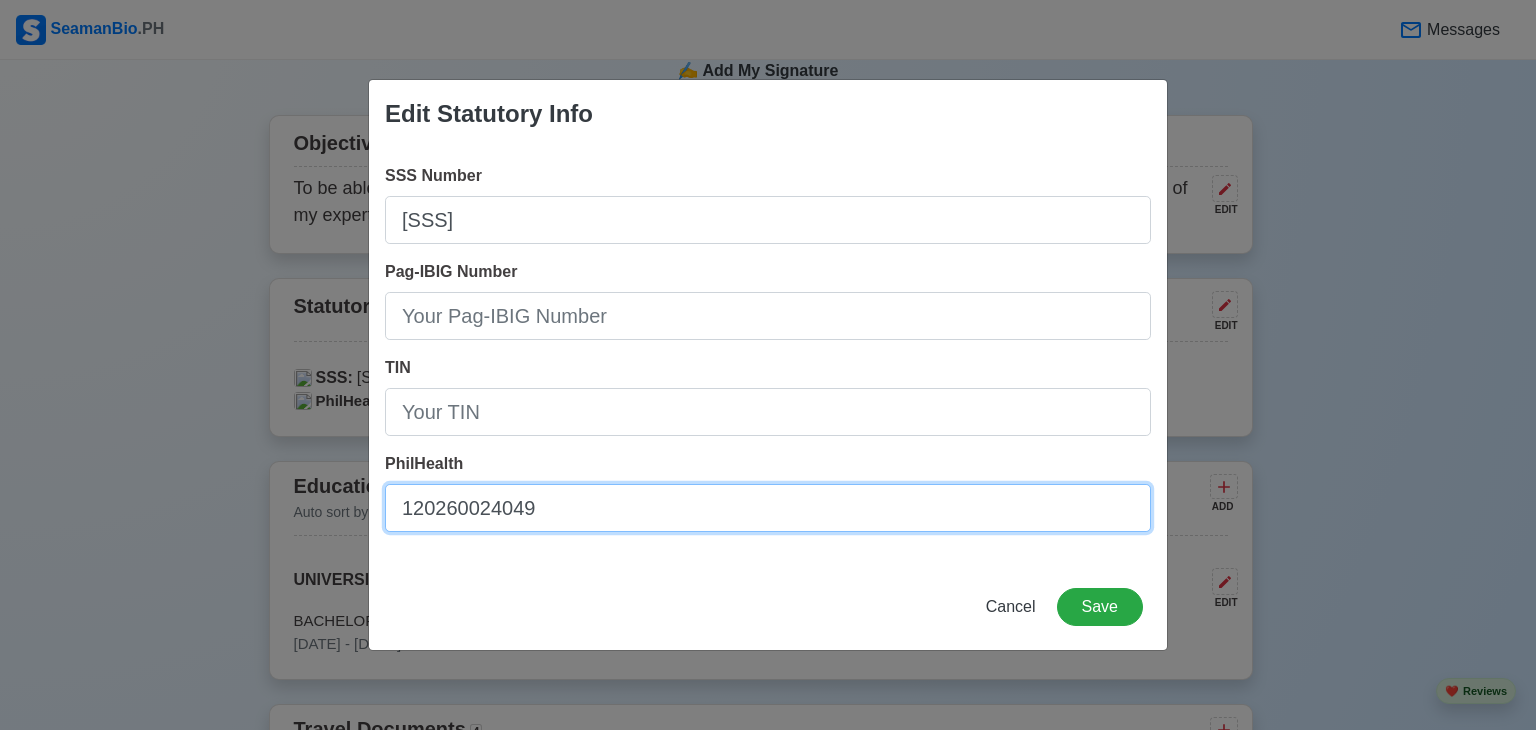 click on "120260024049" at bounding box center [768, 508] 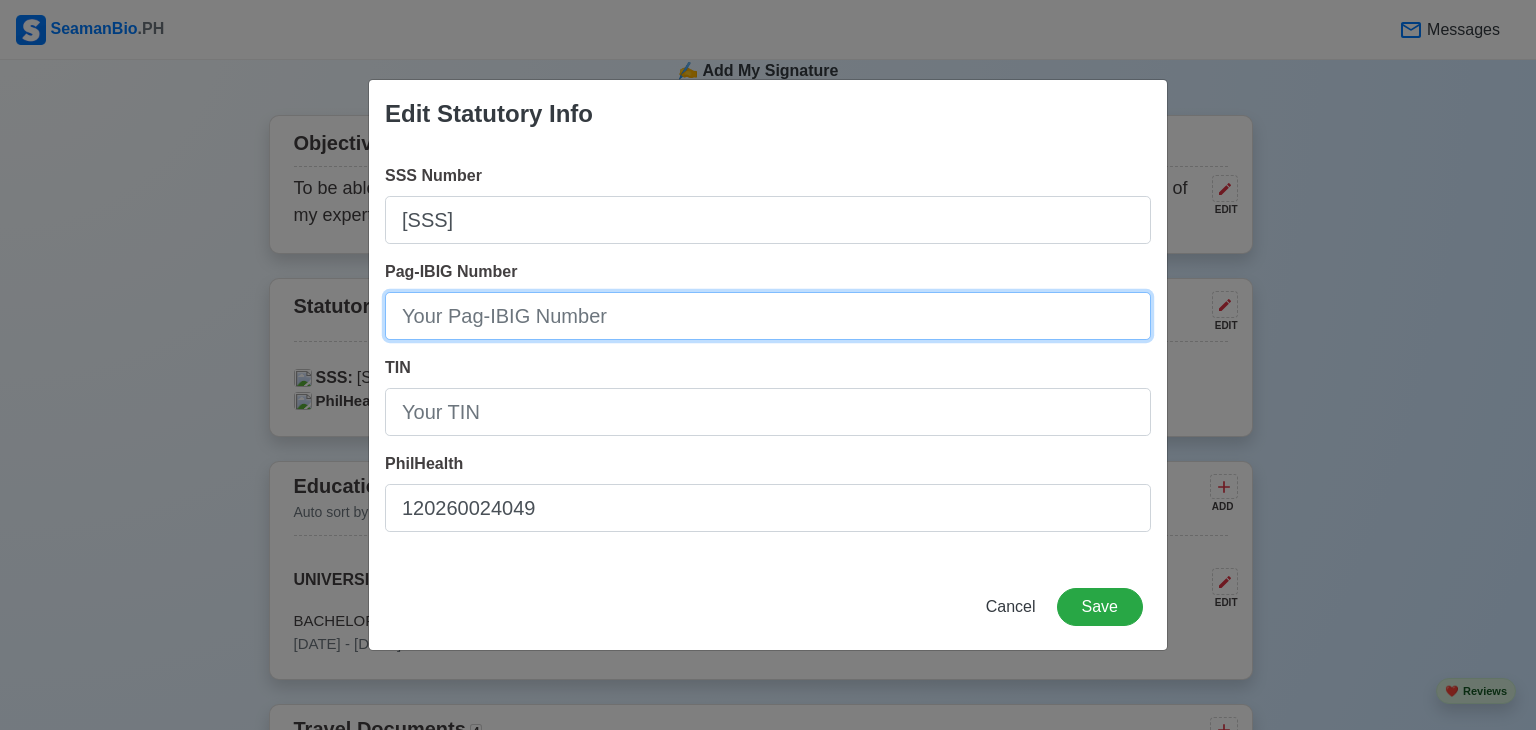 click on "Pag-IBIG Number" at bounding box center [768, 316] 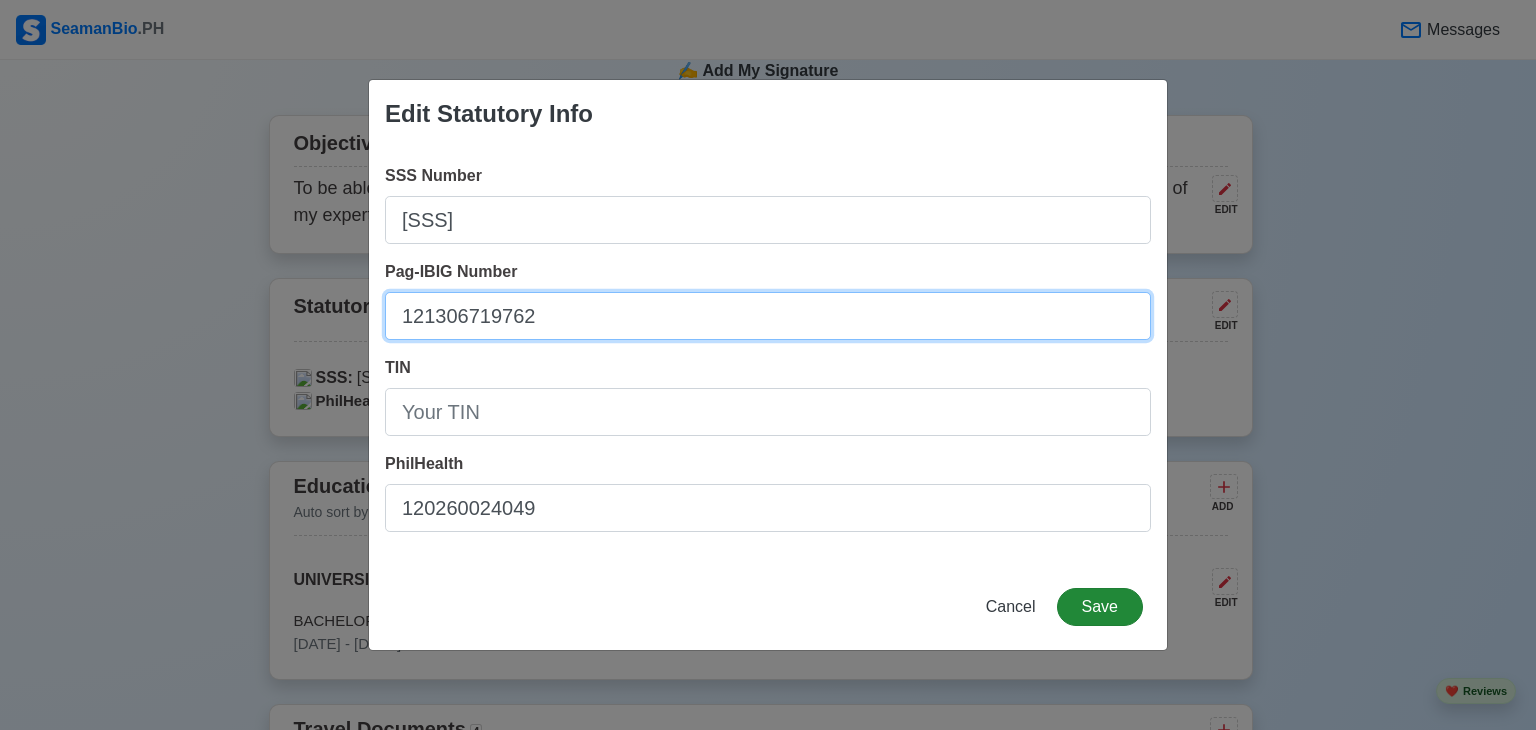 type on "121306719762" 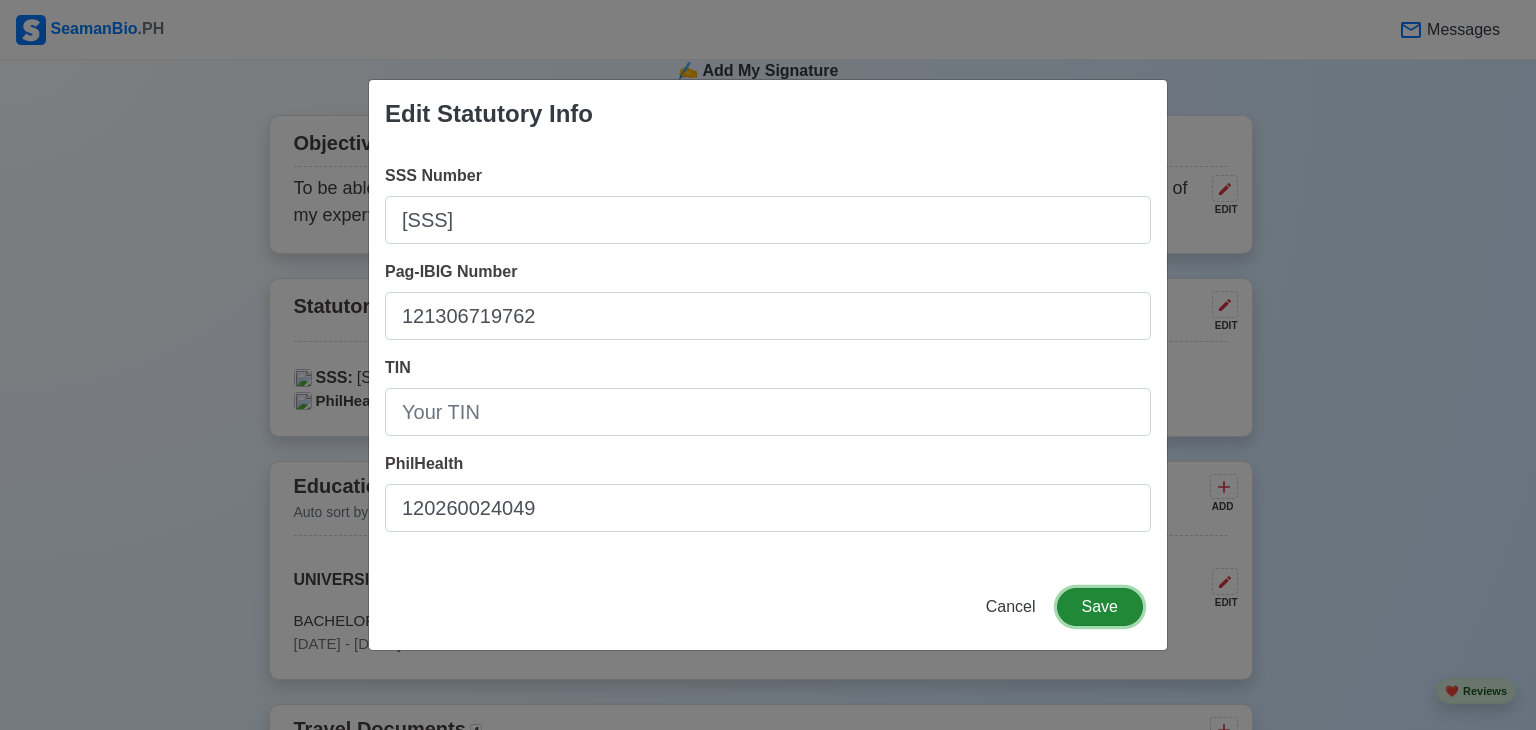 click on "Save" at bounding box center [1100, 607] 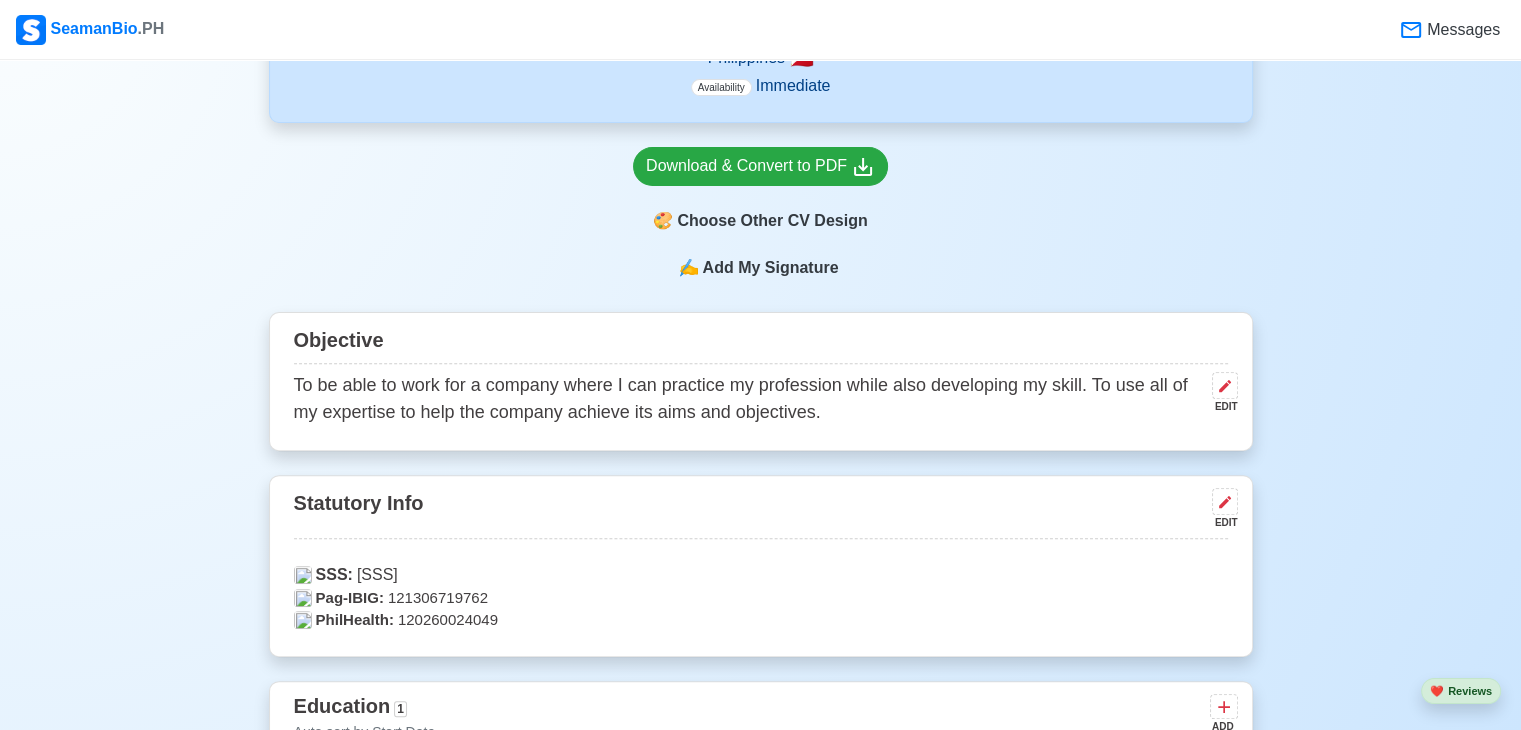 scroll, scrollTop: 251, scrollLeft: 0, axis: vertical 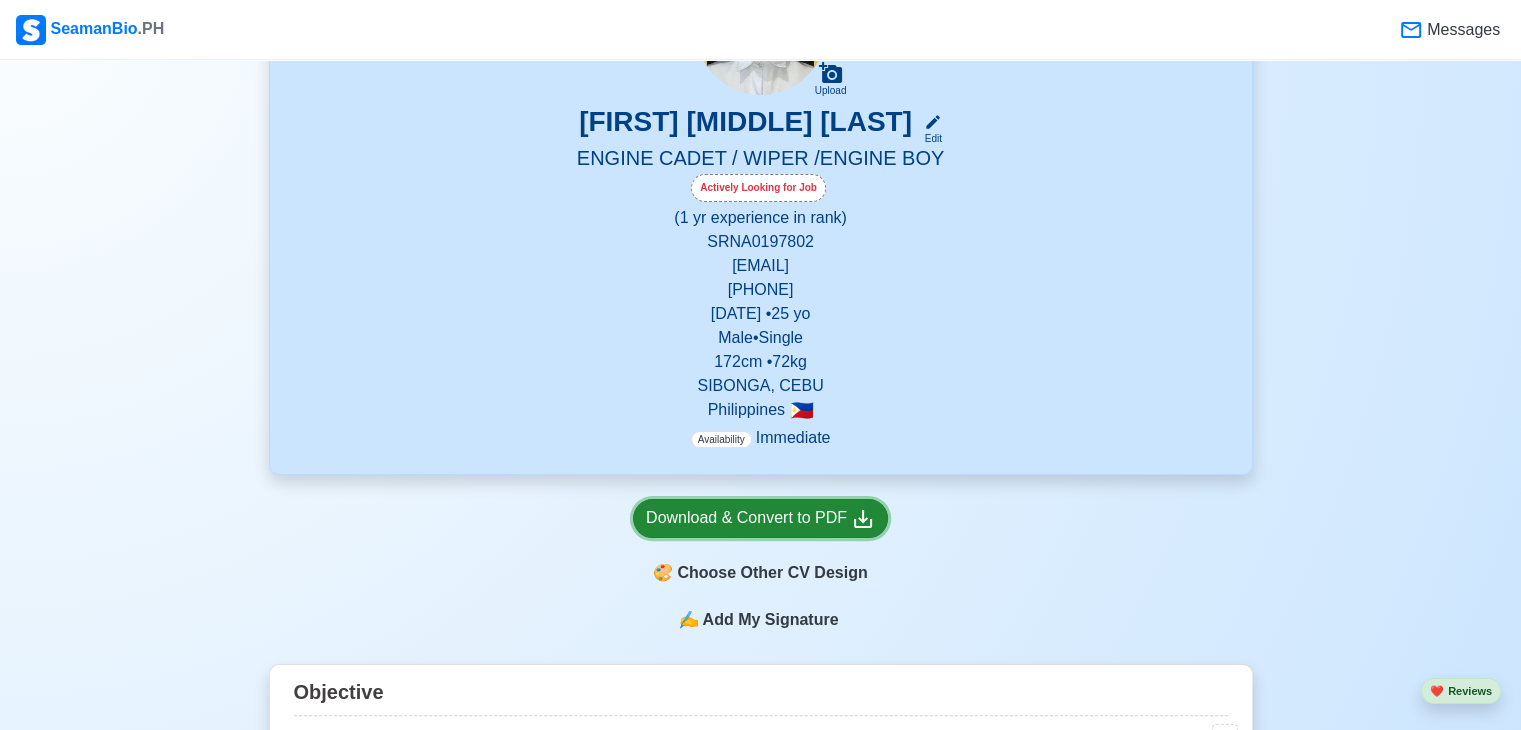 click on "Download & Convert to PDF" at bounding box center (760, 518) 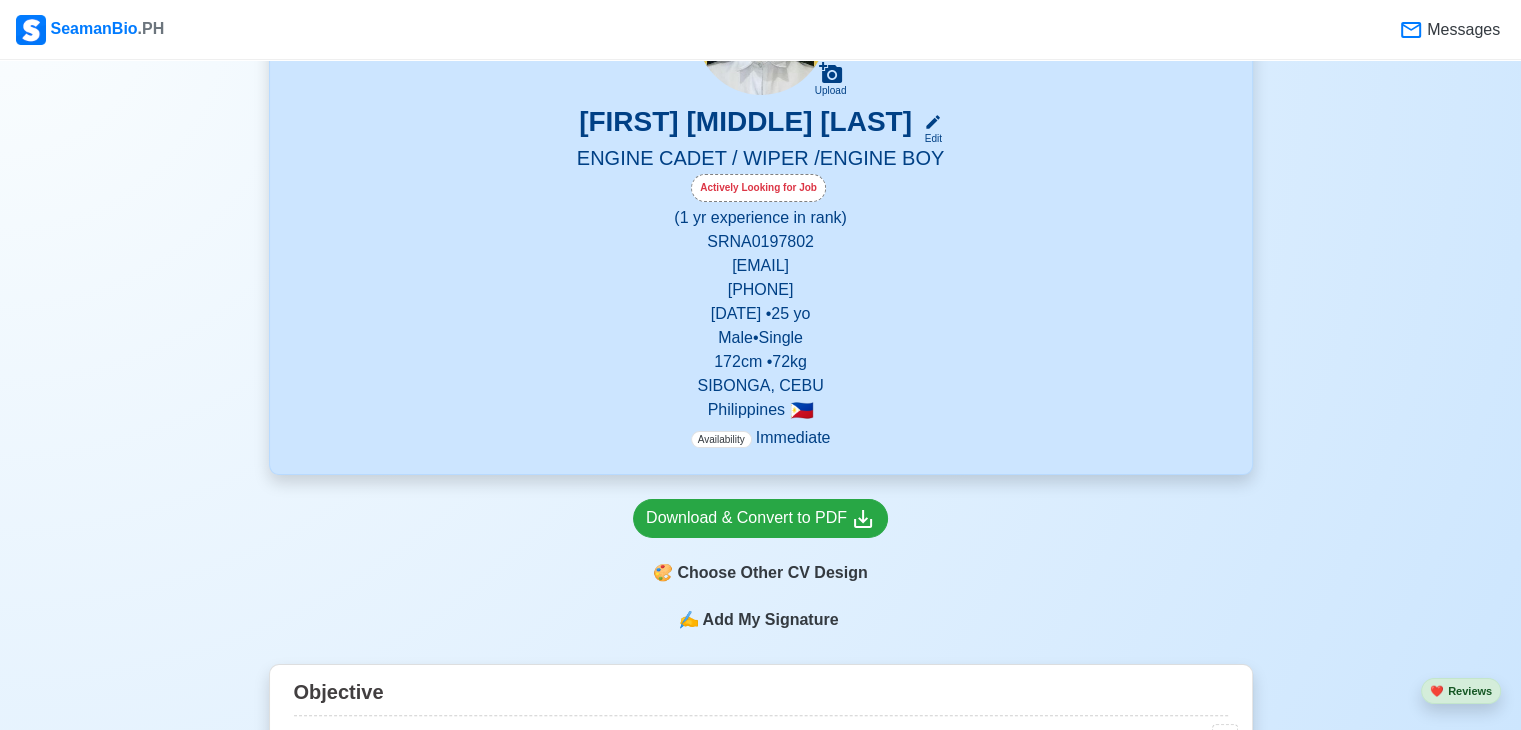 click on "Add My Signature" at bounding box center [770, 620] 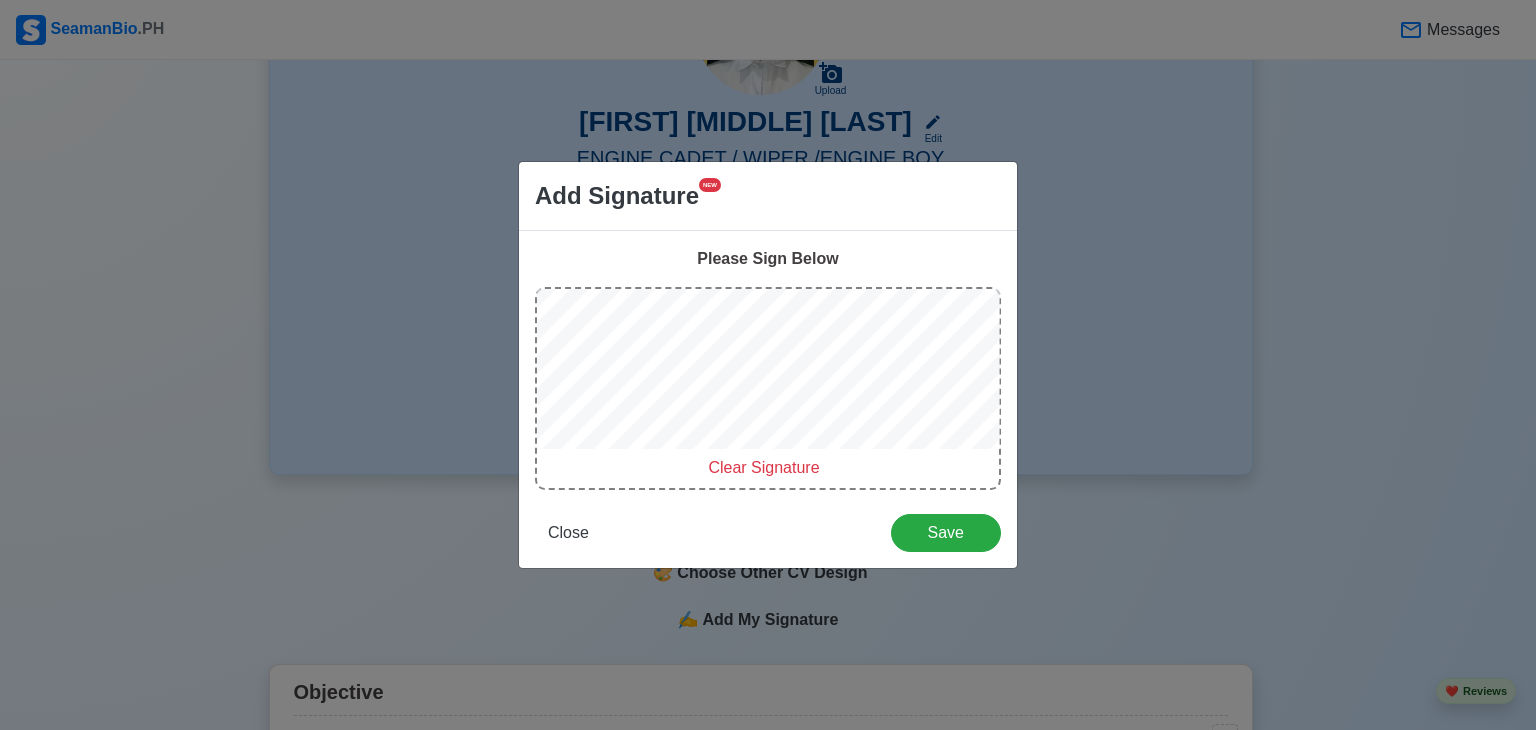 click on "Clear Signature" at bounding box center (763, 467) 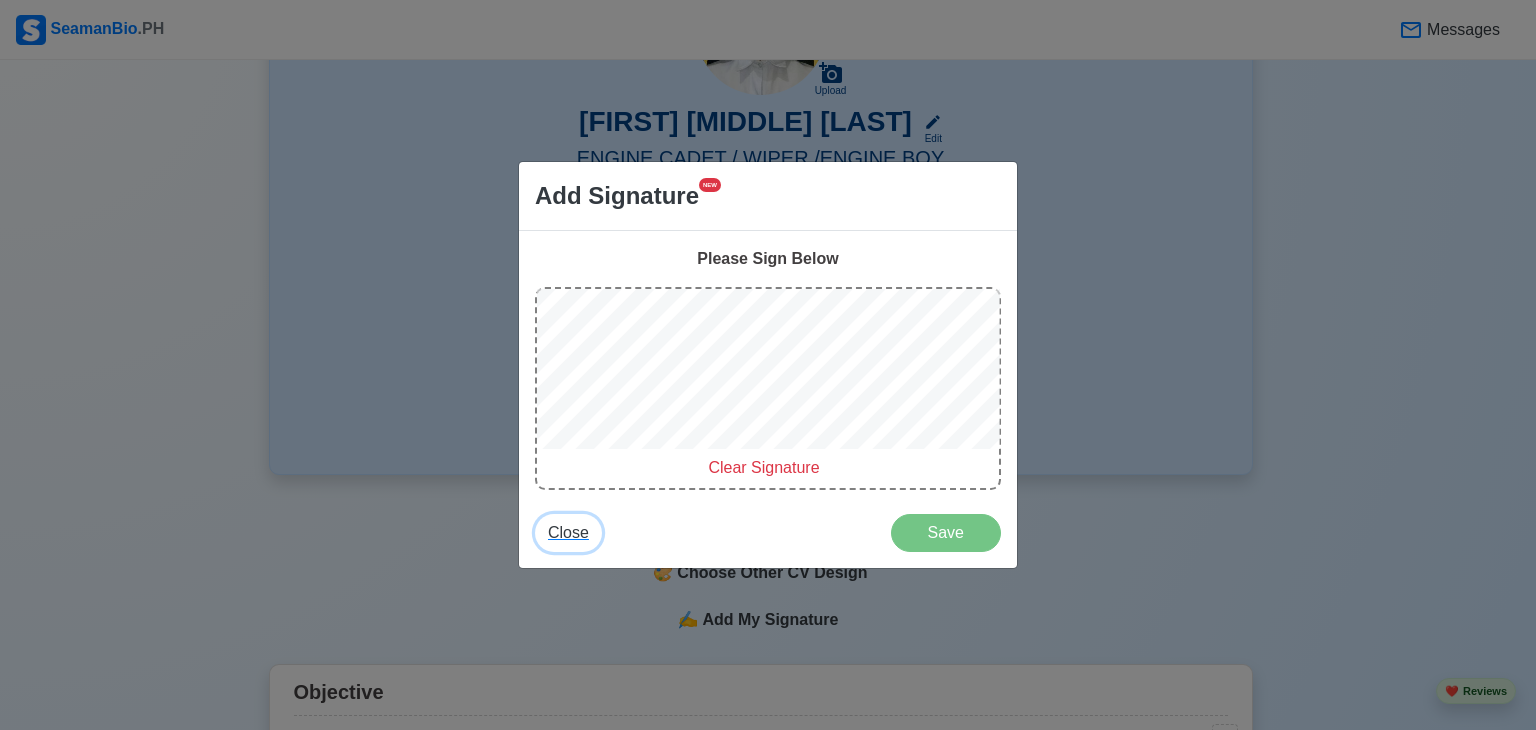 click on "Close" at bounding box center [568, 532] 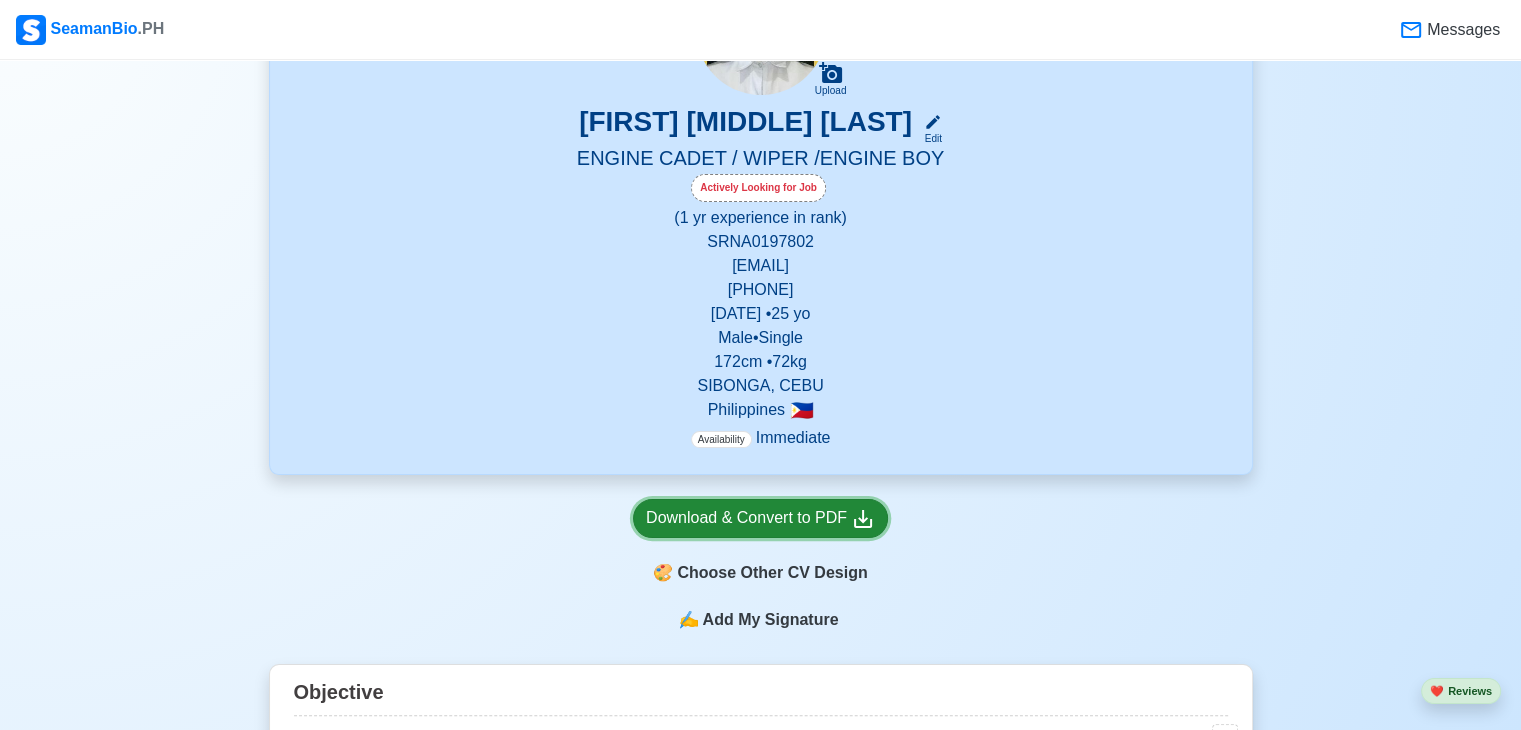 click on "Download & Convert to PDF" at bounding box center [760, 518] 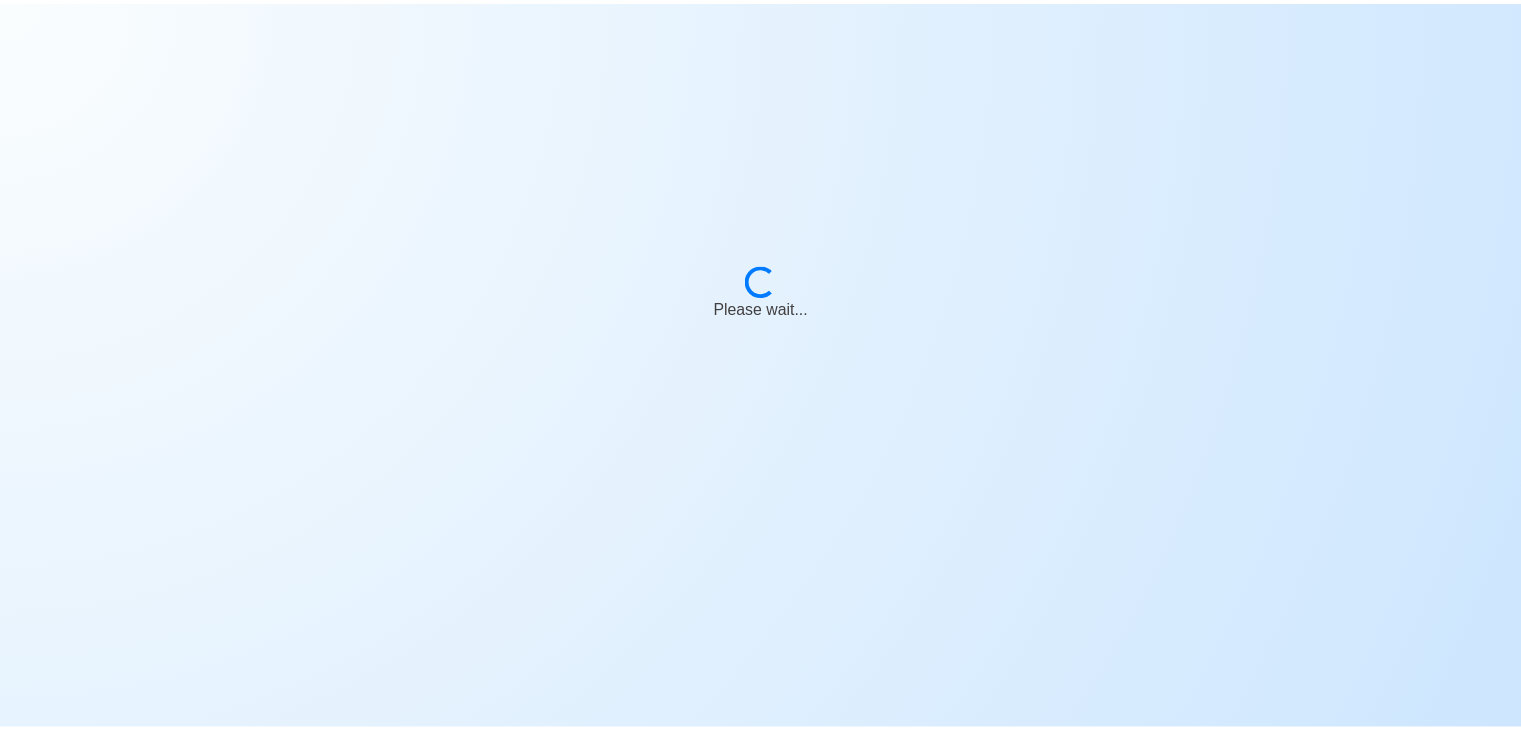 scroll, scrollTop: 0, scrollLeft: 0, axis: both 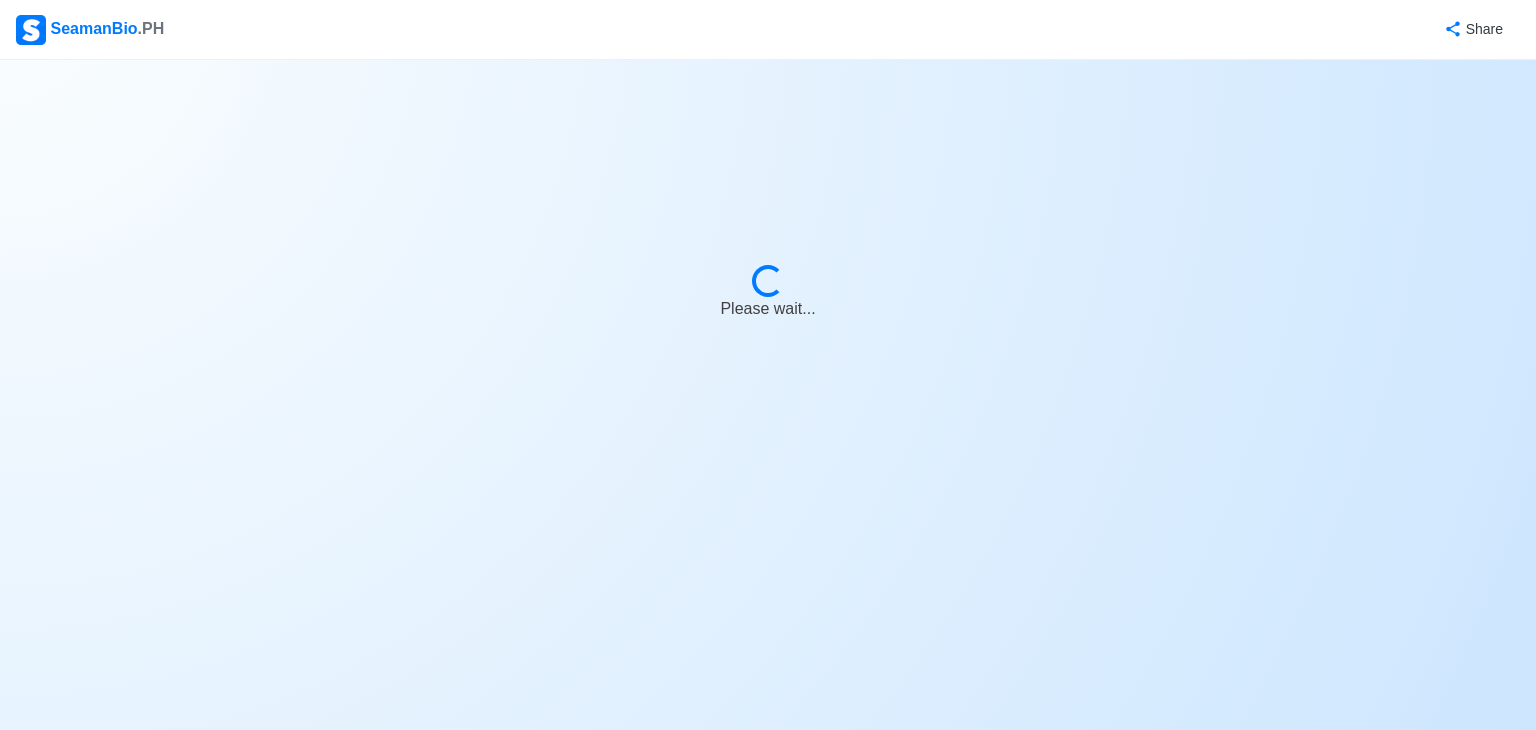 select on "Cadet" 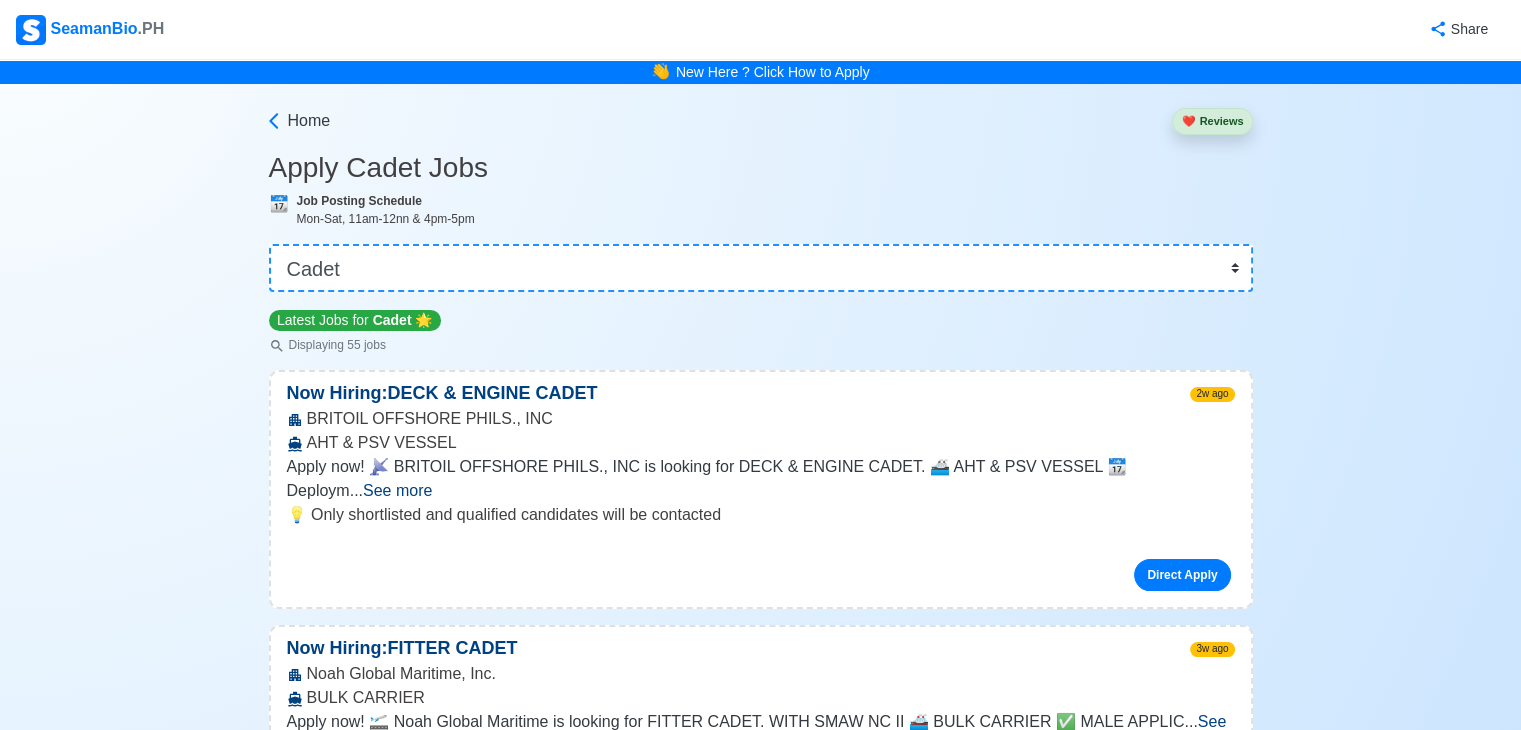click at bounding box center [31, 30] 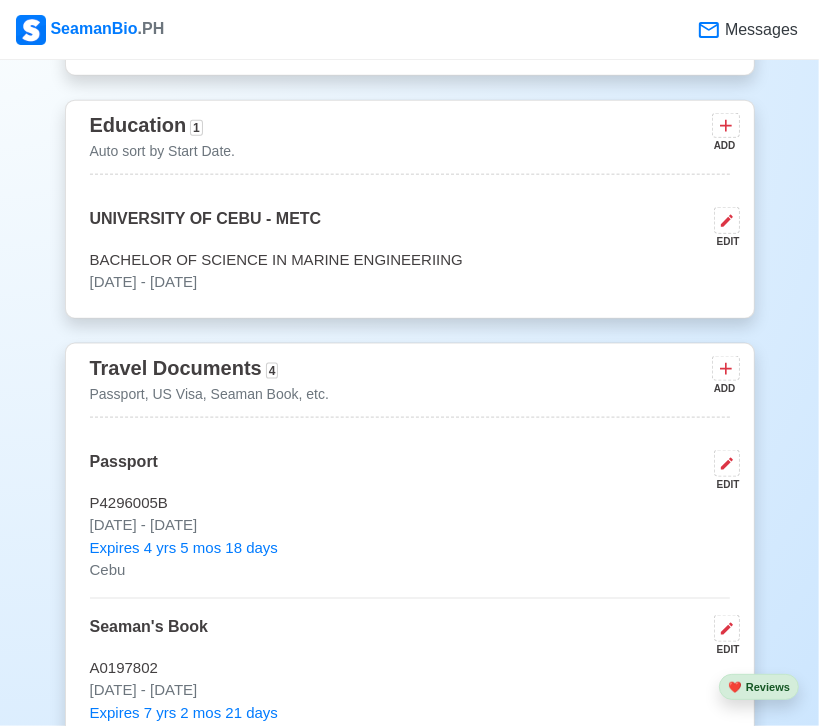 scroll, scrollTop: 1500, scrollLeft: 0, axis: vertical 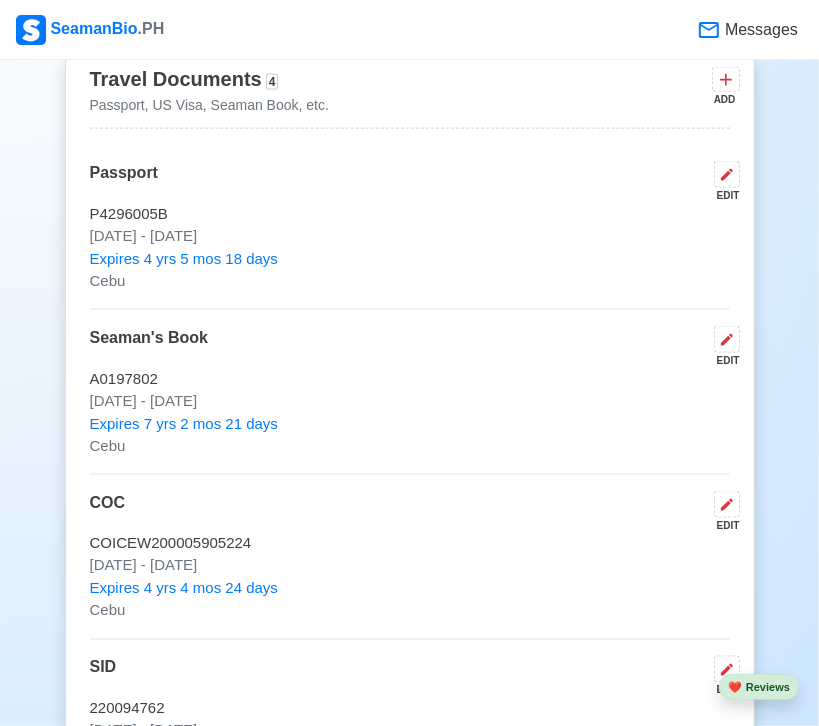 click on "P4296005B" at bounding box center (410, 214) 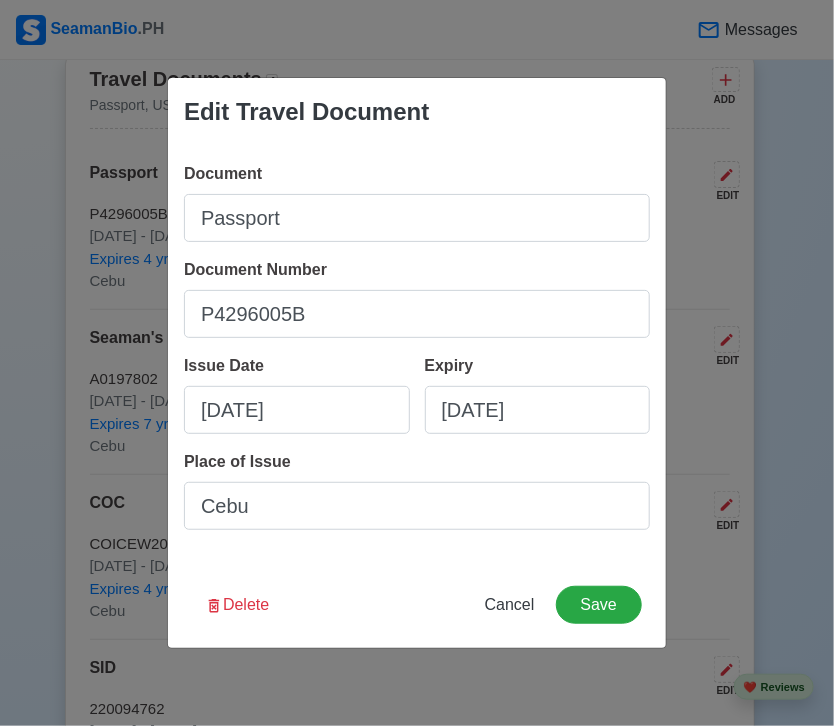 click on "Edit Travel Document Document Passport Document Number P4296005B Issue Date [DATE] Expiry [DATE] Place of Issue [CITY] Delete Cancel Save" at bounding box center (417, 363) 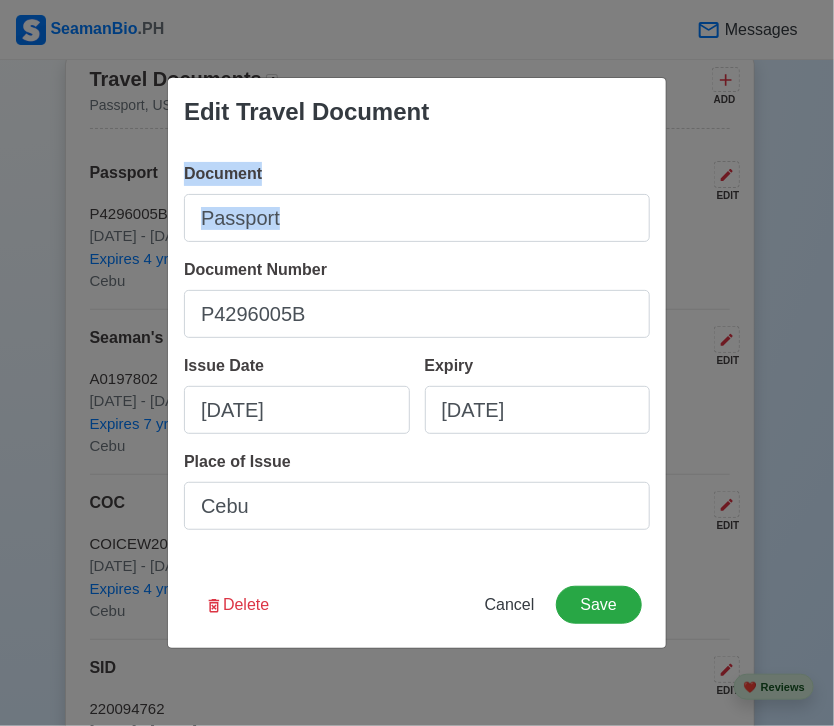 click on "Edit Travel Document Document Passport Document Number P4296005B Issue Date [DATE] Expiry [DATE] Place of Issue [CITY] Delete Cancel Save" at bounding box center [417, 363] 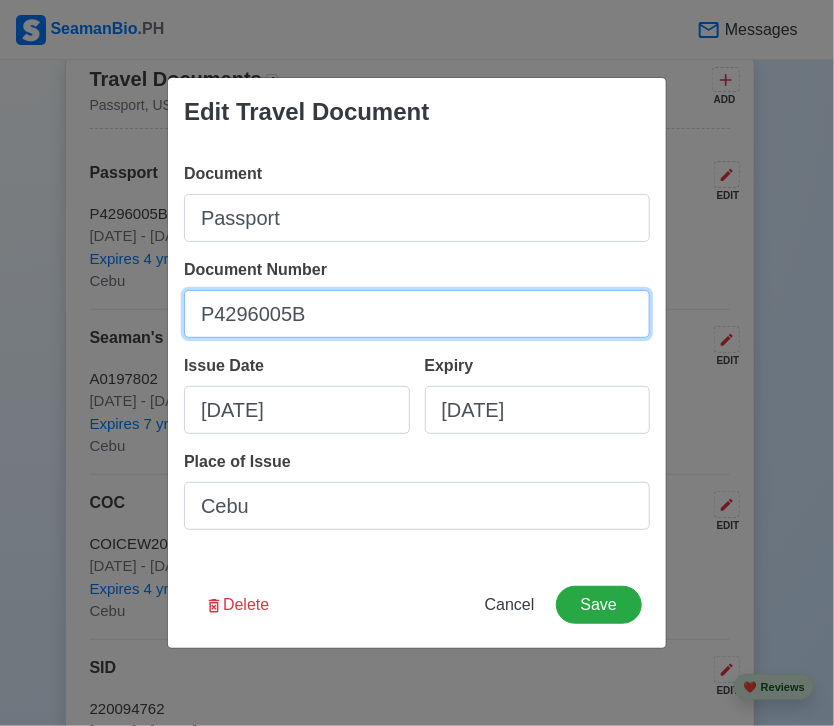 click on "P4296005B" at bounding box center [417, 314] 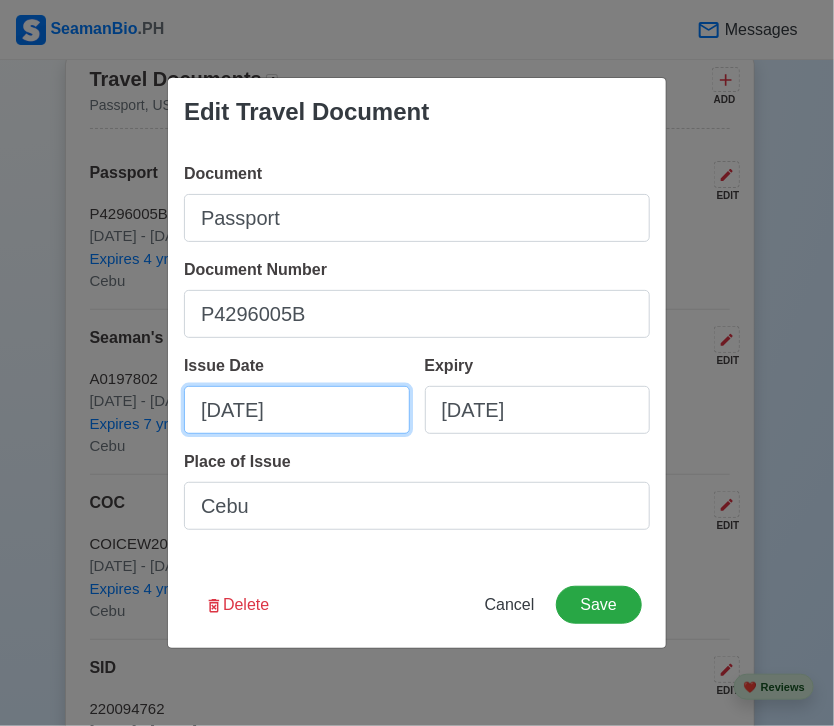 click on "[DATE]" at bounding box center (297, 410) 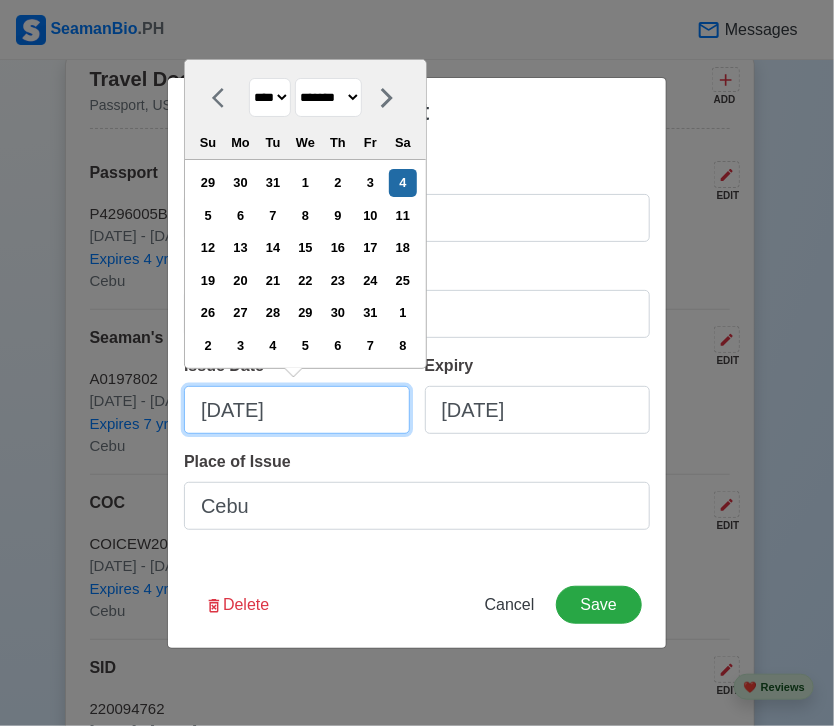 click on "[DATE]" at bounding box center (297, 410) 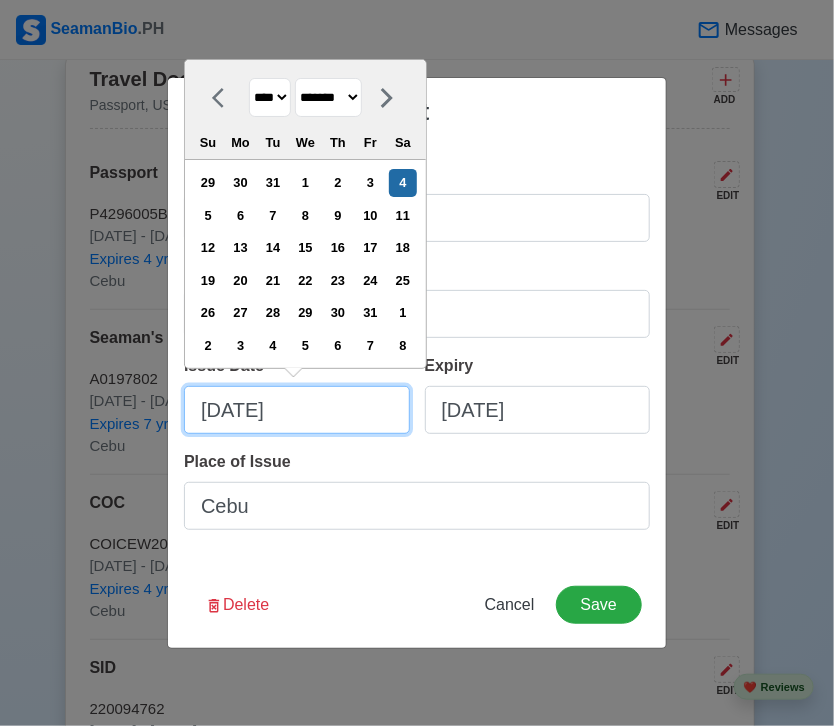 click on "[DATE]" at bounding box center [297, 410] 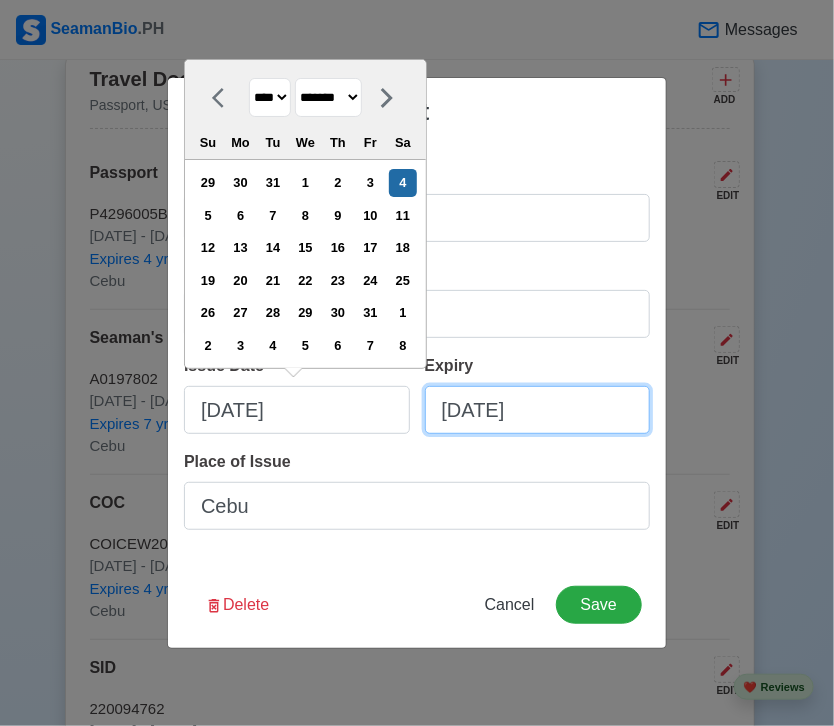 click on "[DATE]" at bounding box center (538, 410) 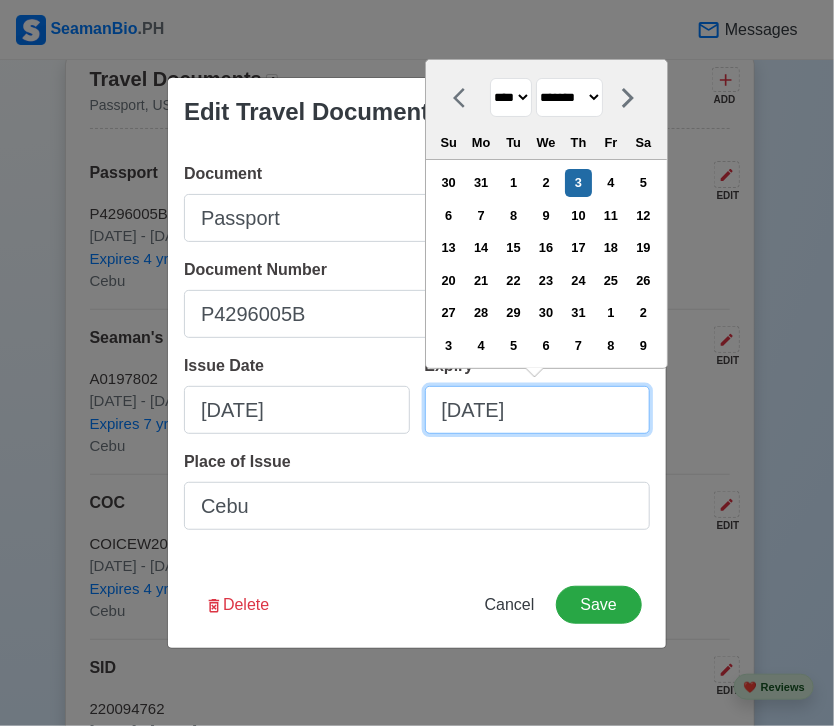 click on "[DATE]" at bounding box center (538, 410) 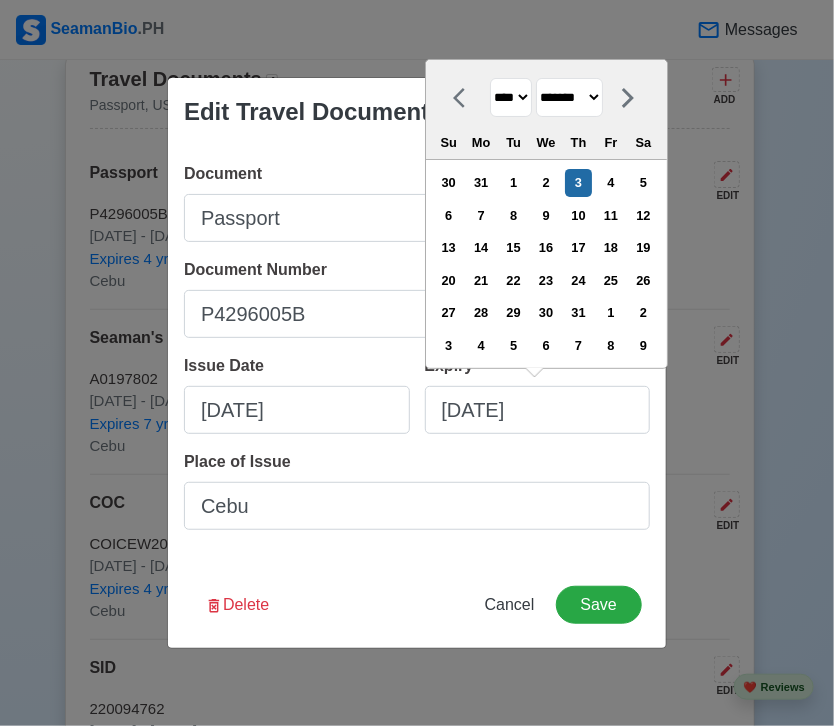click on "Edit Travel Document Document Passport Document Number P4296005B Issue Date [DATE] Expiry [DATE] Place of Issue [CITY] Delete Cancel Save" at bounding box center (417, 363) 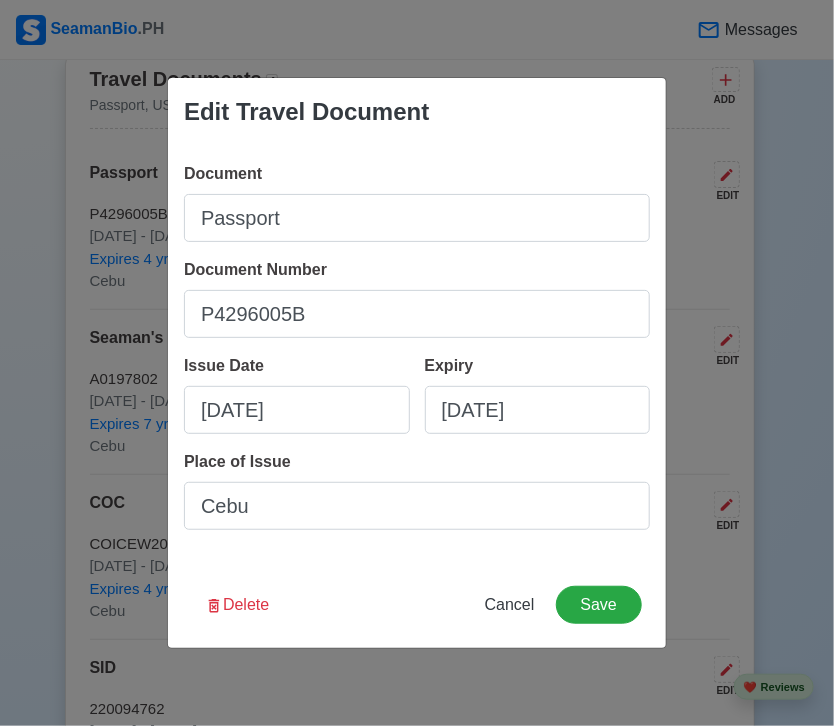 click on "Edit Travel Document Document Passport Document Number P4296005B Issue Date [DATE] Expiry [DATE] Place of Issue [CITY] Delete Cancel Save" at bounding box center (417, 363) 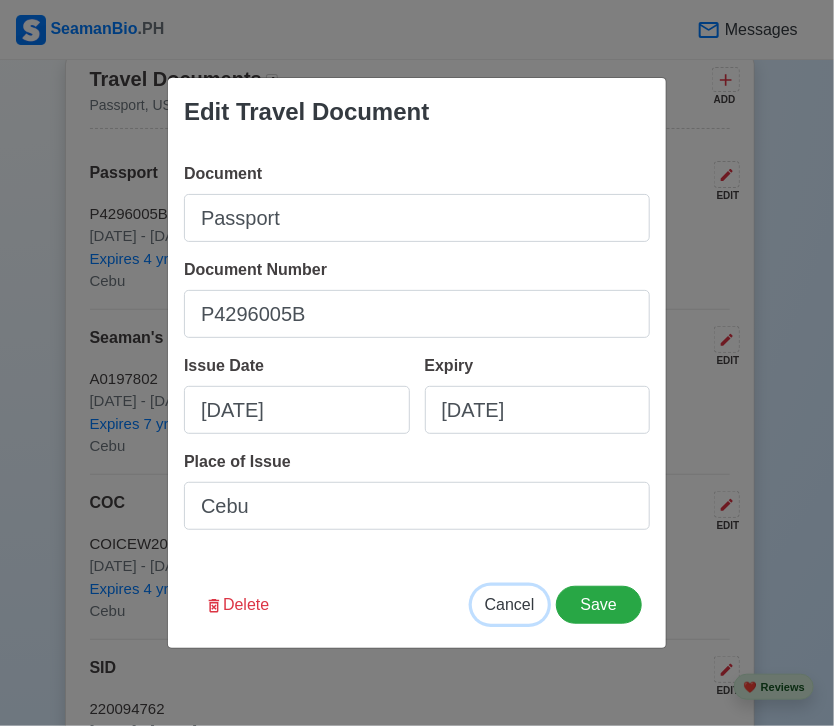 click on "Cancel" at bounding box center (510, 604) 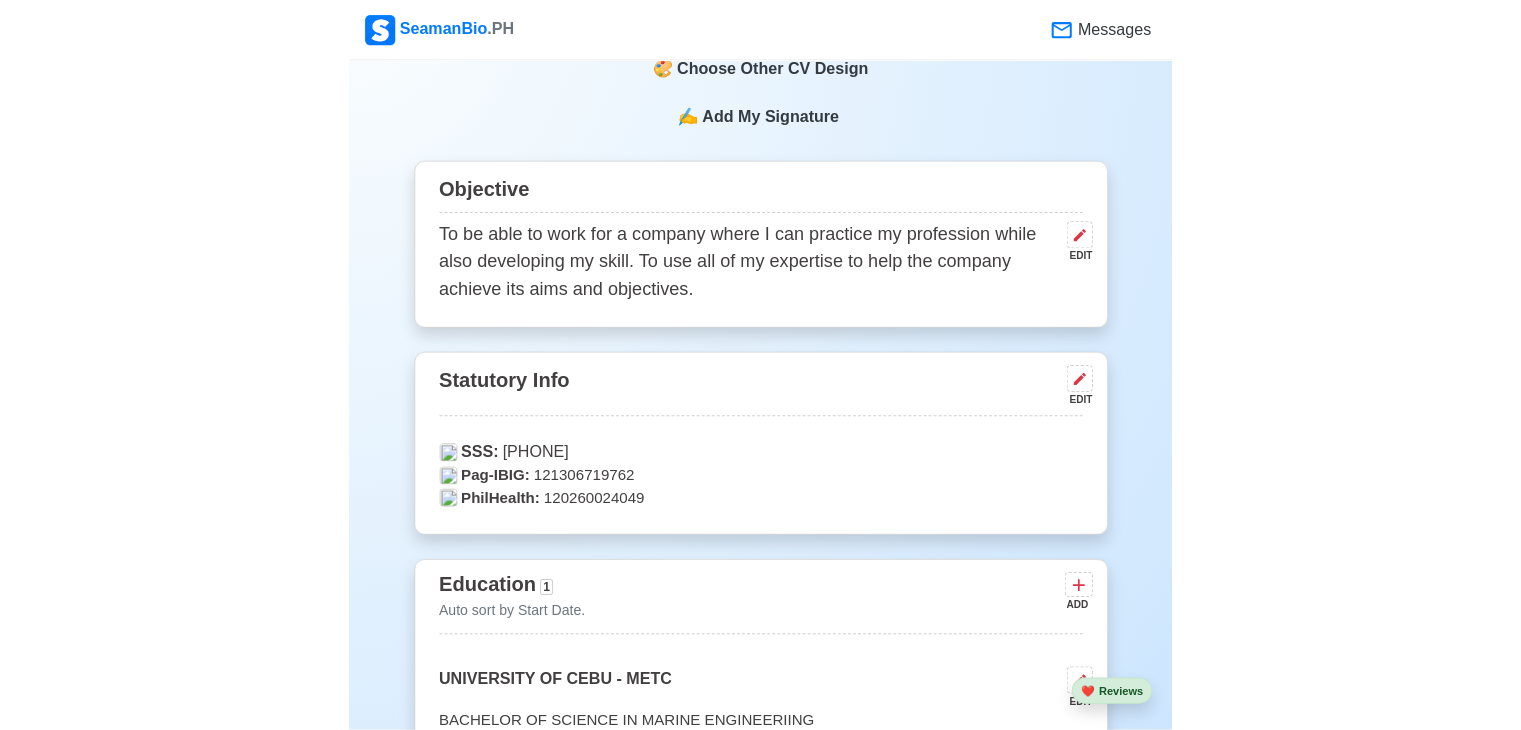 scroll, scrollTop: 500, scrollLeft: 0, axis: vertical 